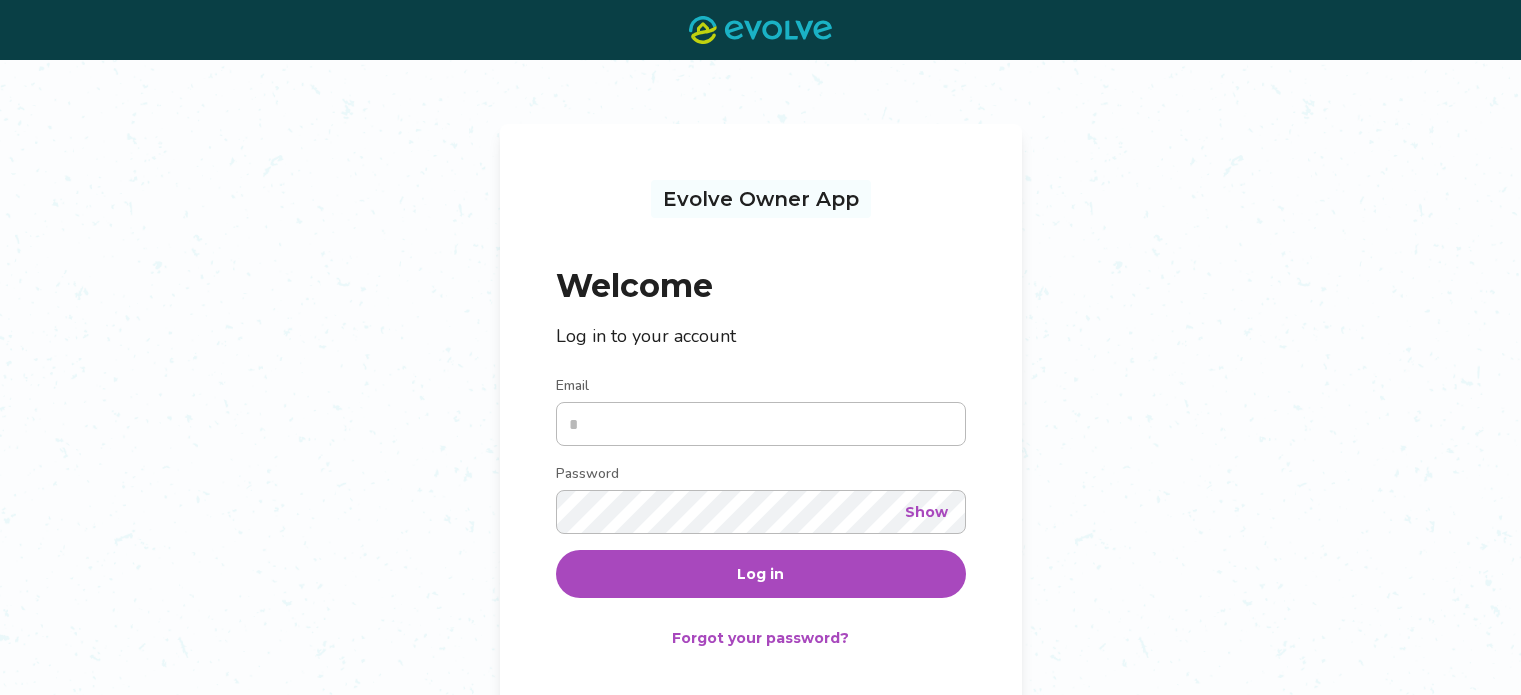 scroll, scrollTop: 0, scrollLeft: 0, axis: both 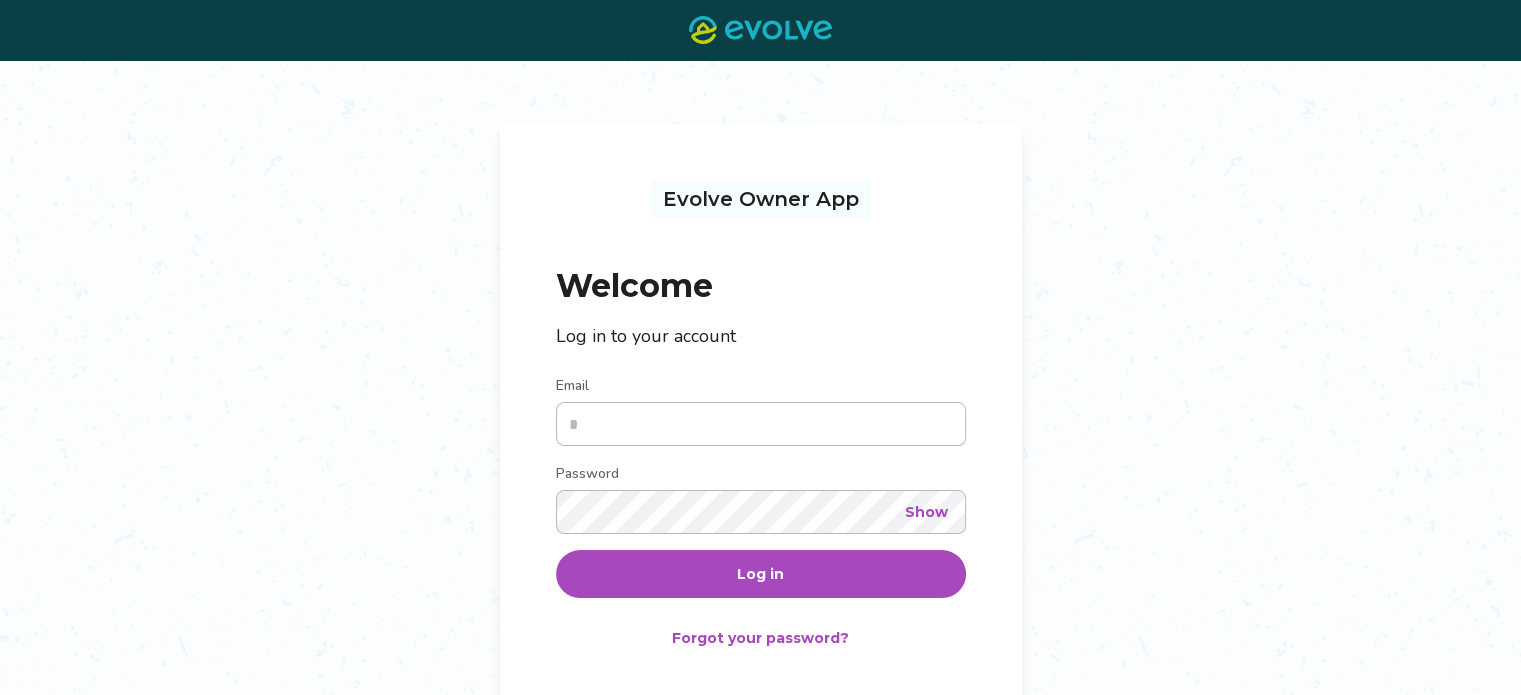 type on "**********" 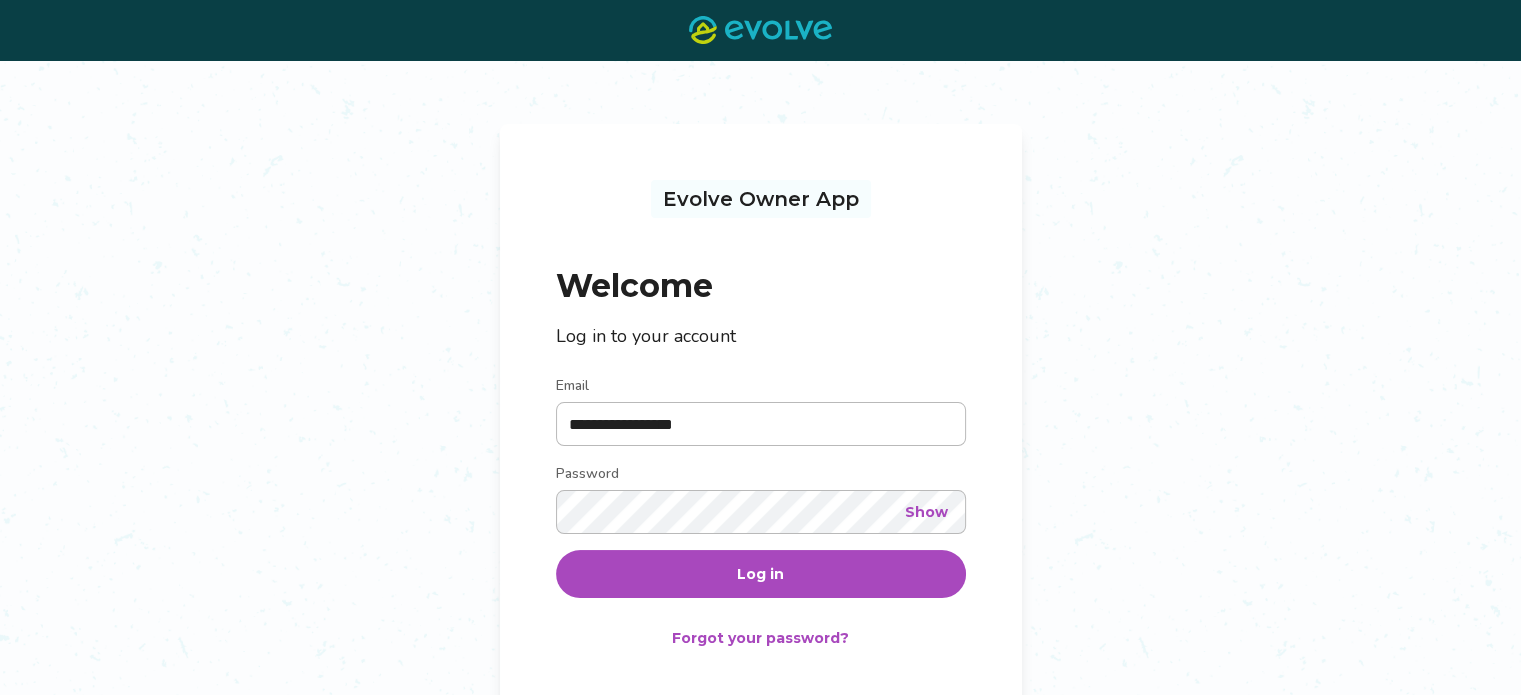 click on "Log in" at bounding box center [760, 574] 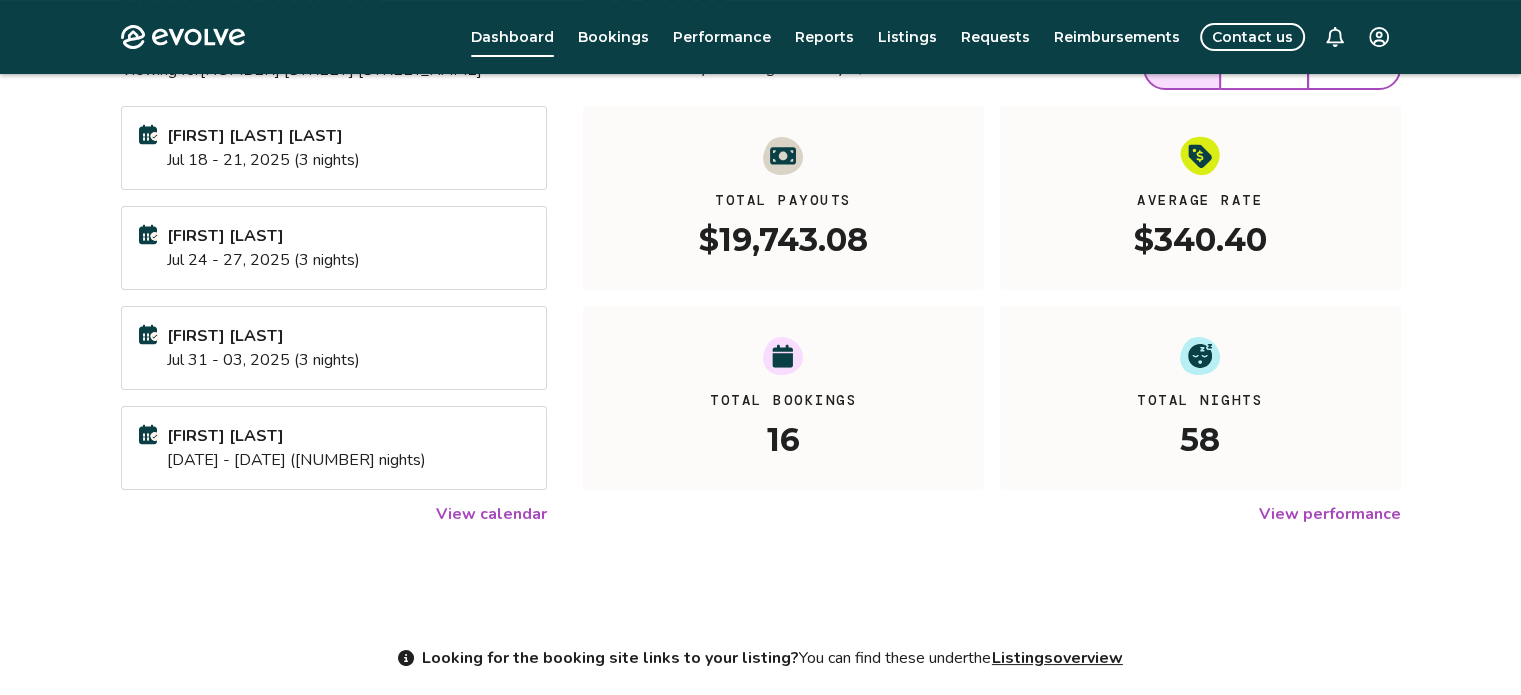 scroll, scrollTop: 200, scrollLeft: 0, axis: vertical 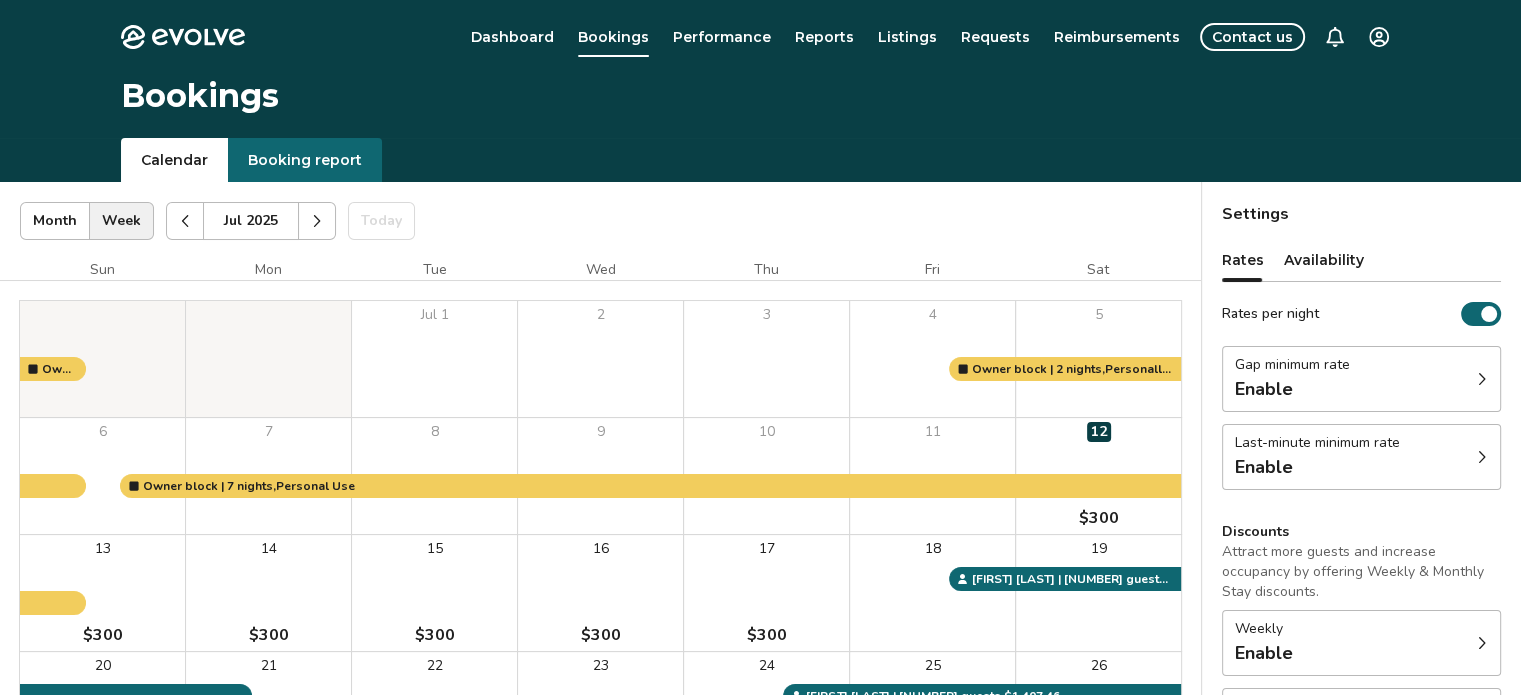click 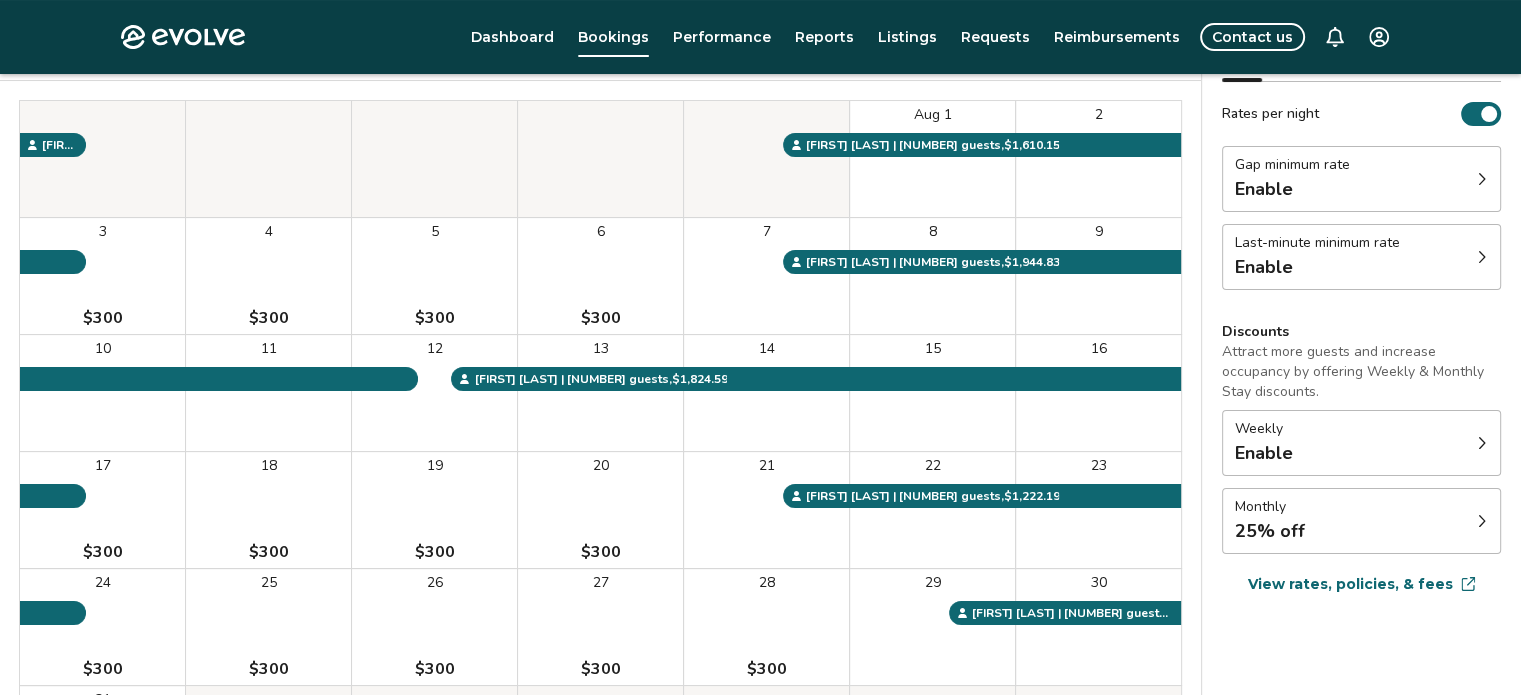 scroll, scrollTop: 100, scrollLeft: 0, axis: vertical 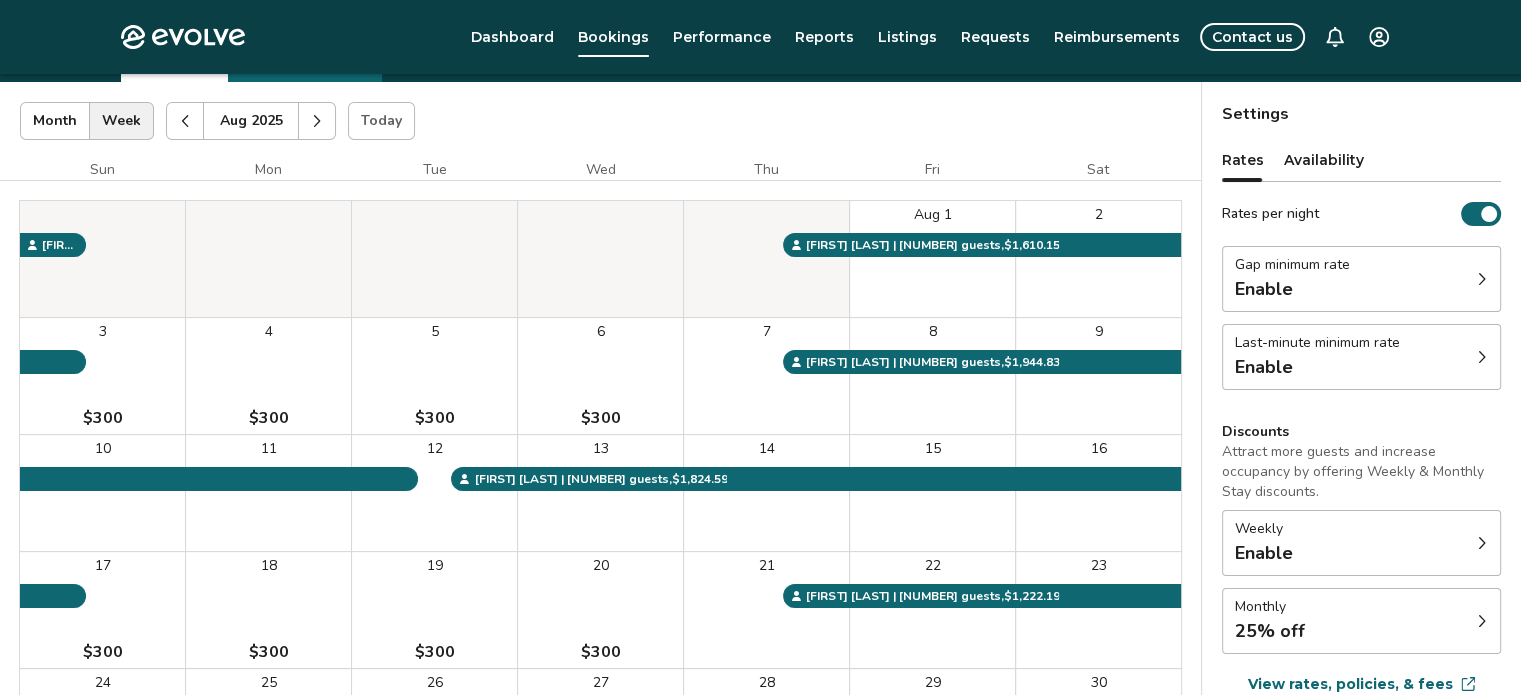 click 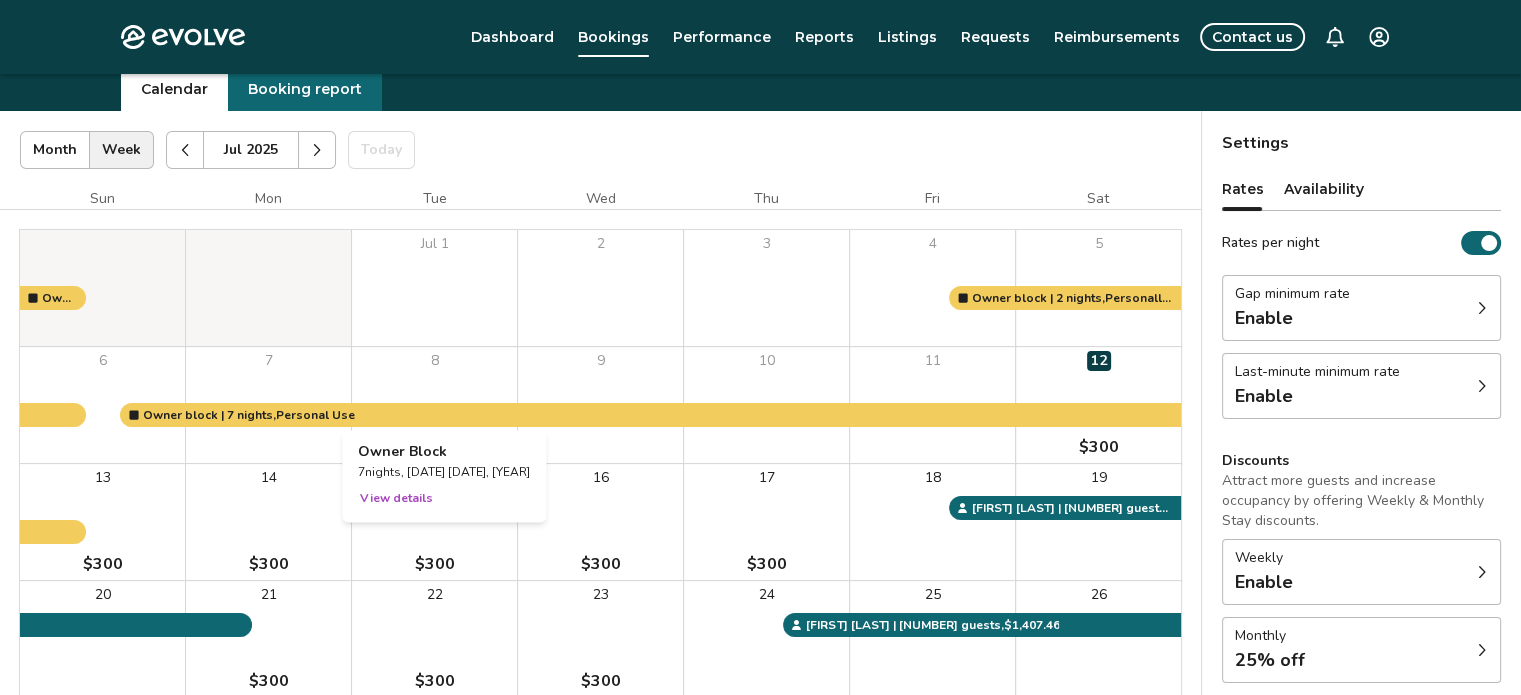 scroll, scrollTop: 39, scrollLeft: 0, axis: vertical 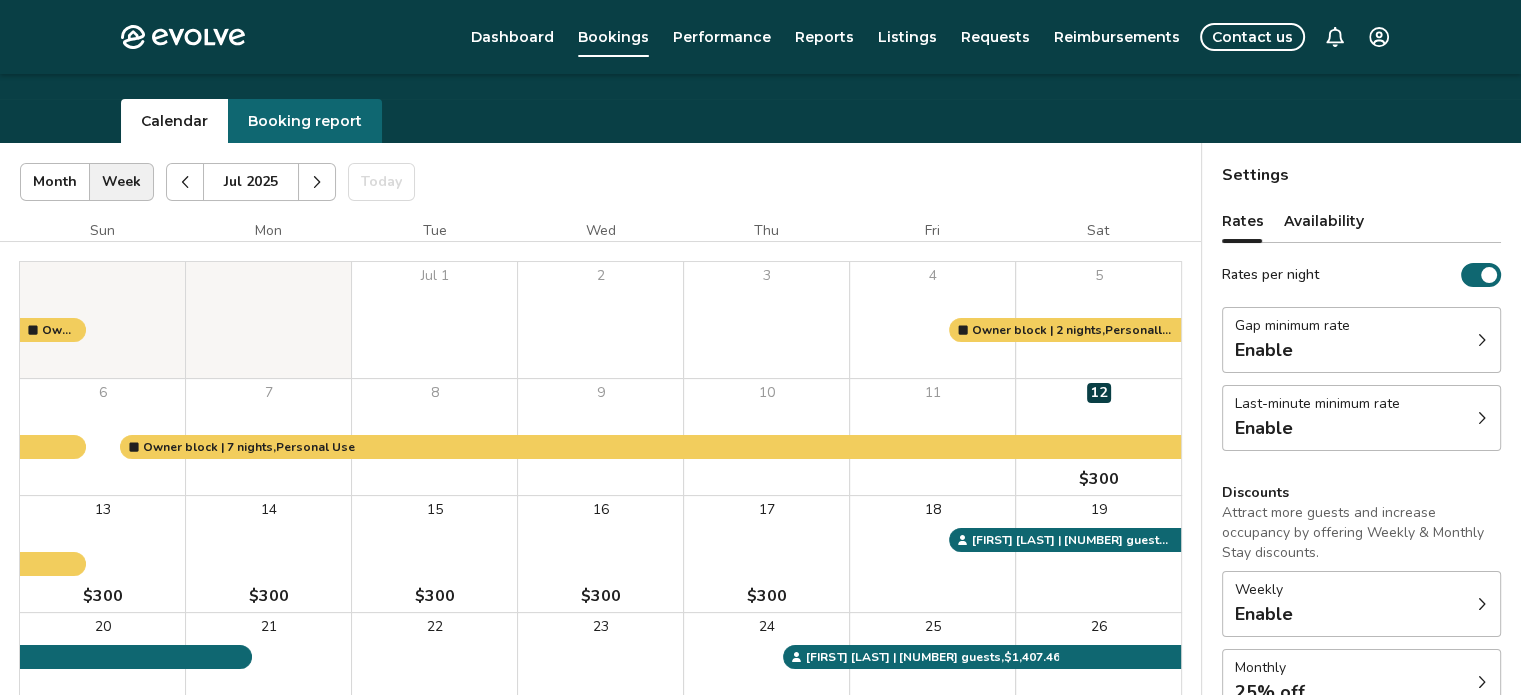 click 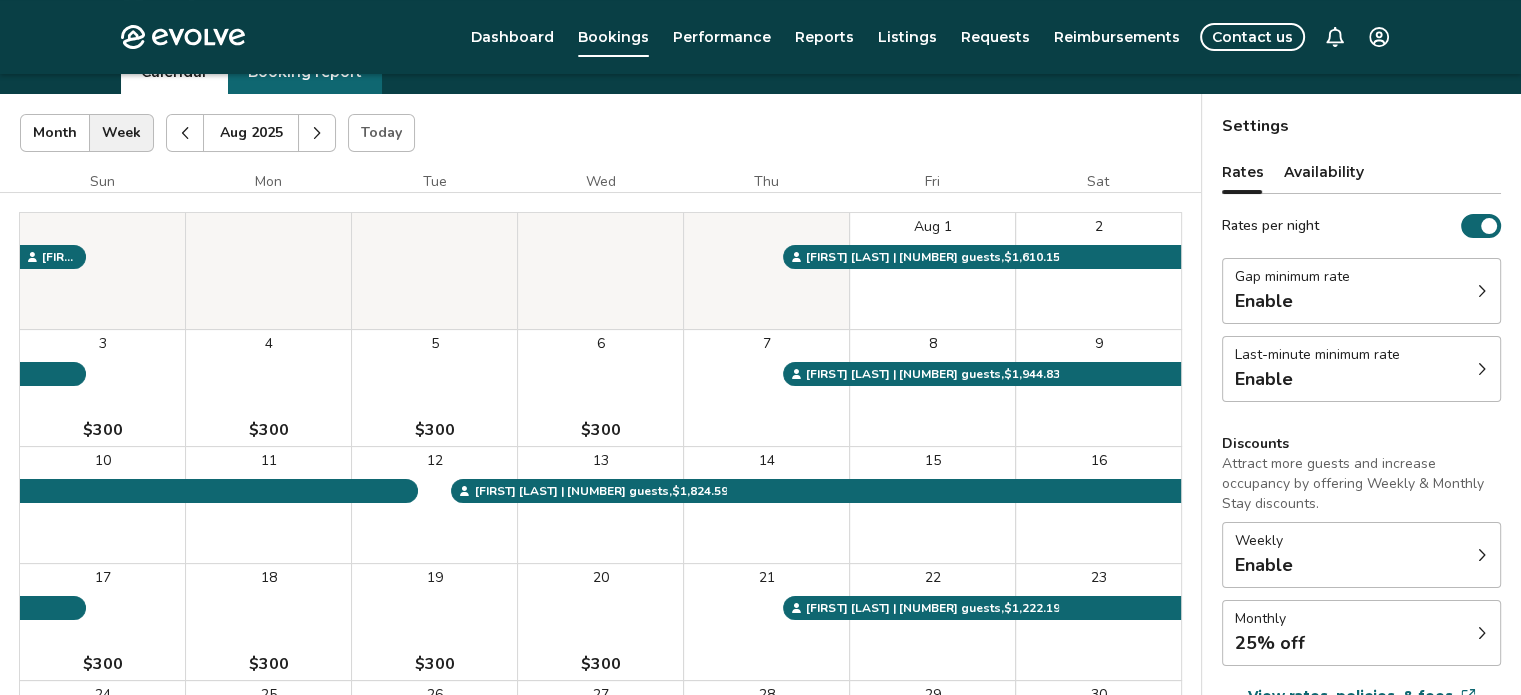 scroll, scrollTop: 39, scrollLeft: 0, axis: vertical 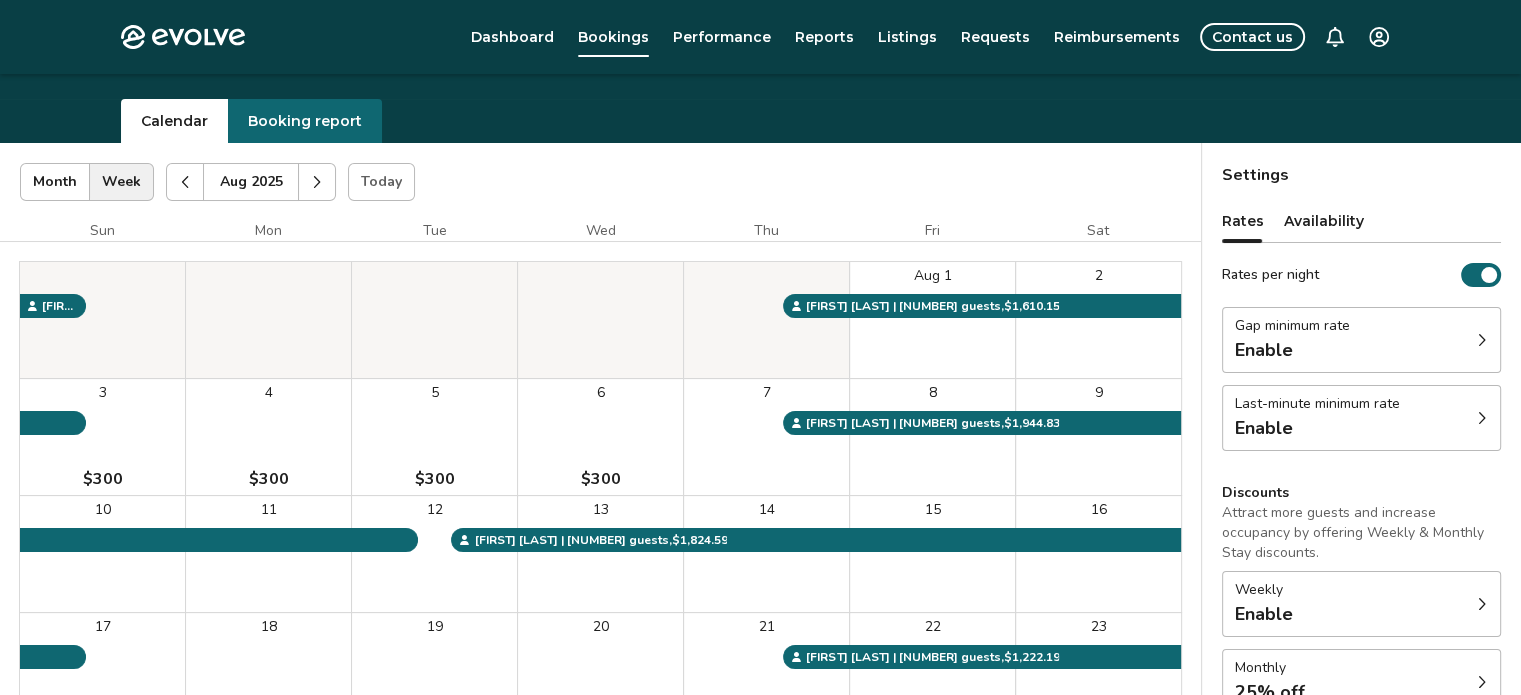 click on "Month" at bounding box center [55, 182] 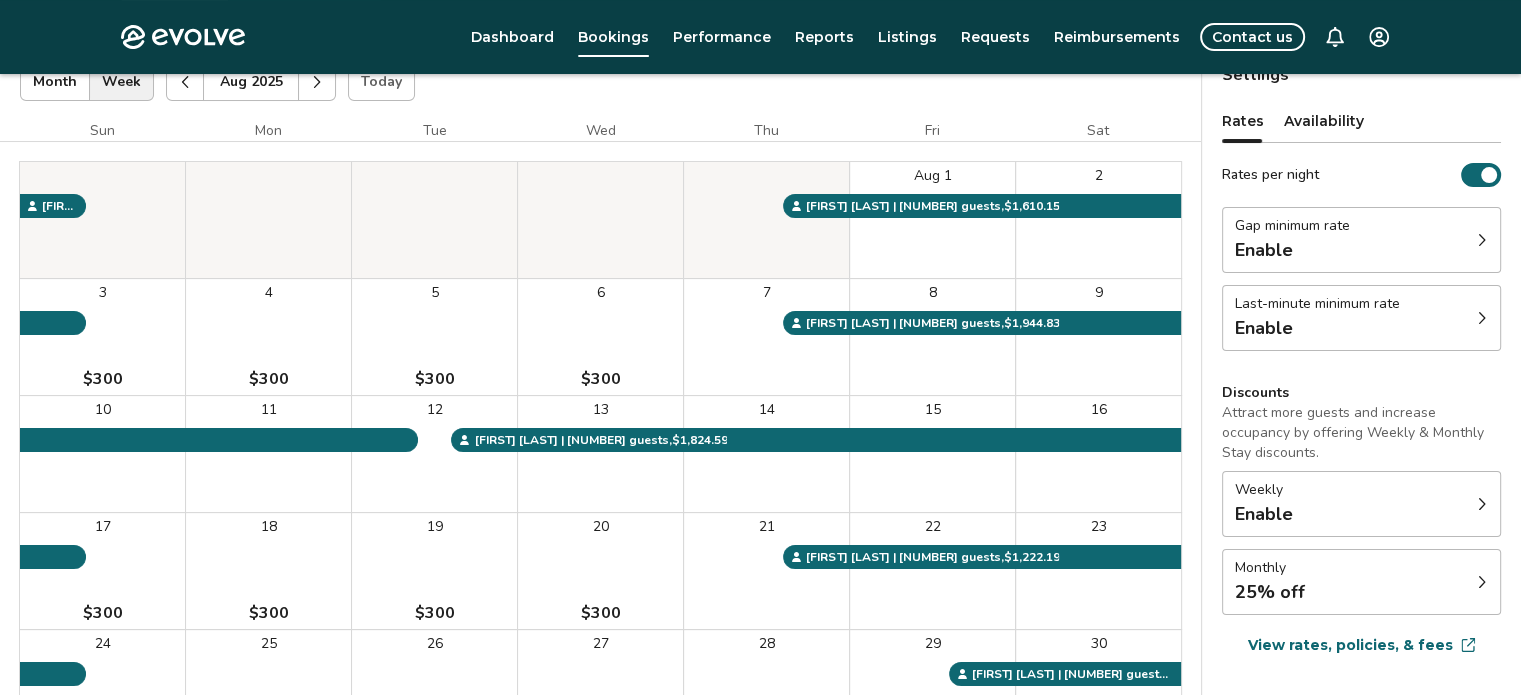 scroll, scrollTop: 39, scrollLeft: 0, axis: vertical 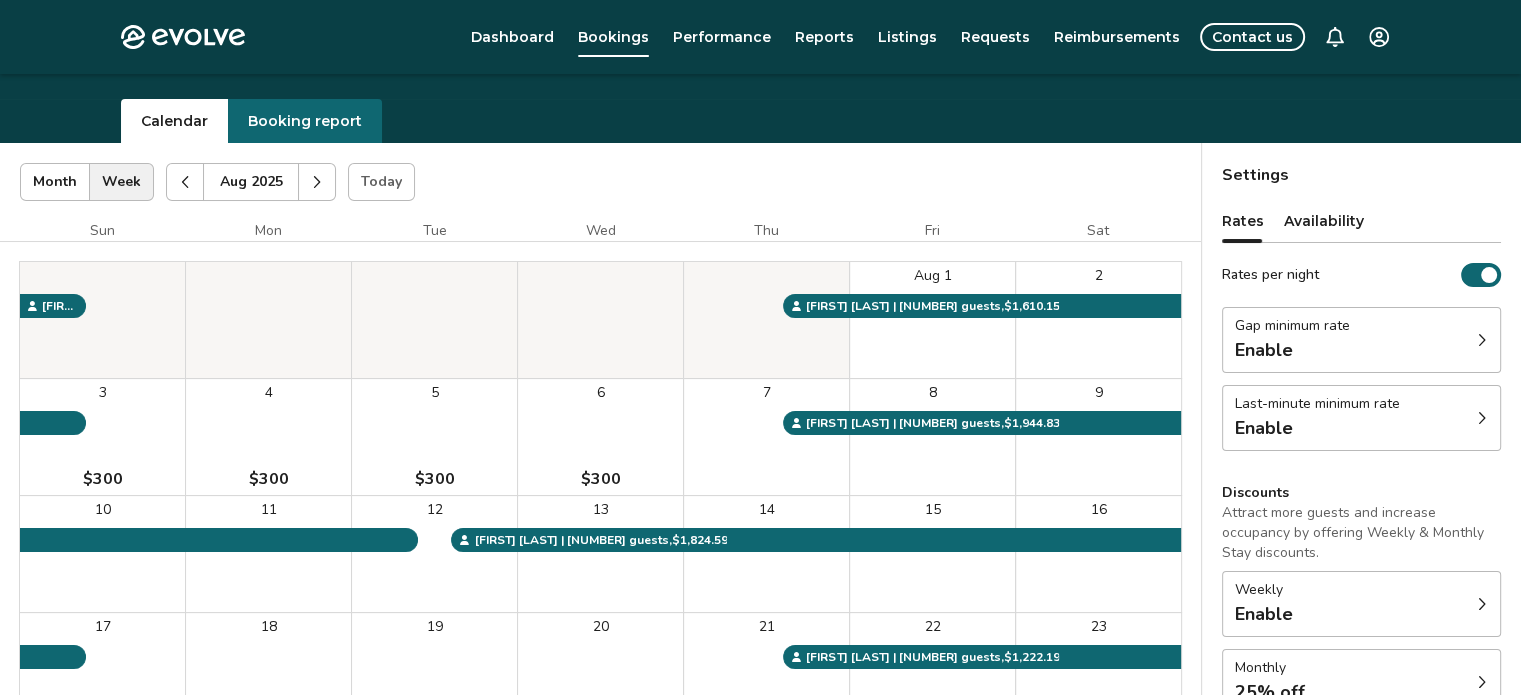 click 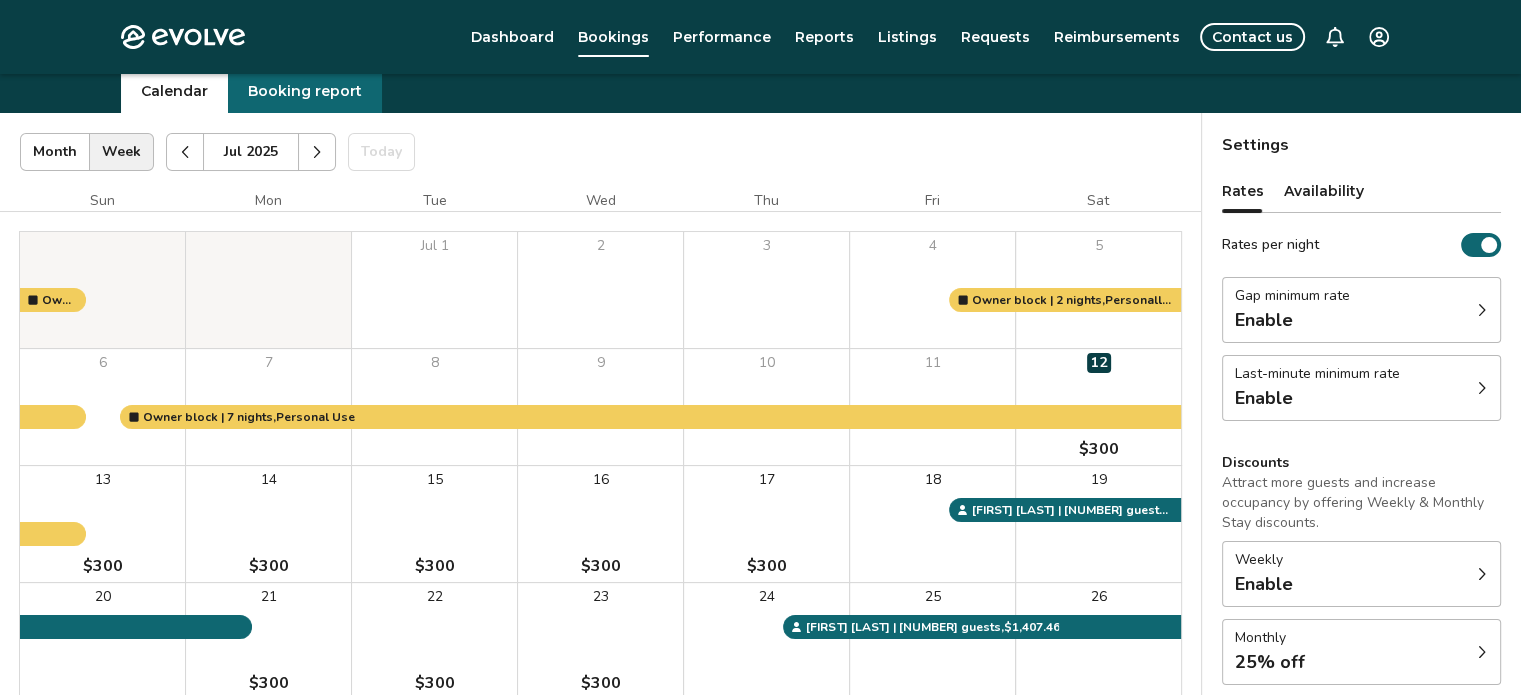 scroll, scrollTop: 39, scrollLeft: 0, axis: vertical 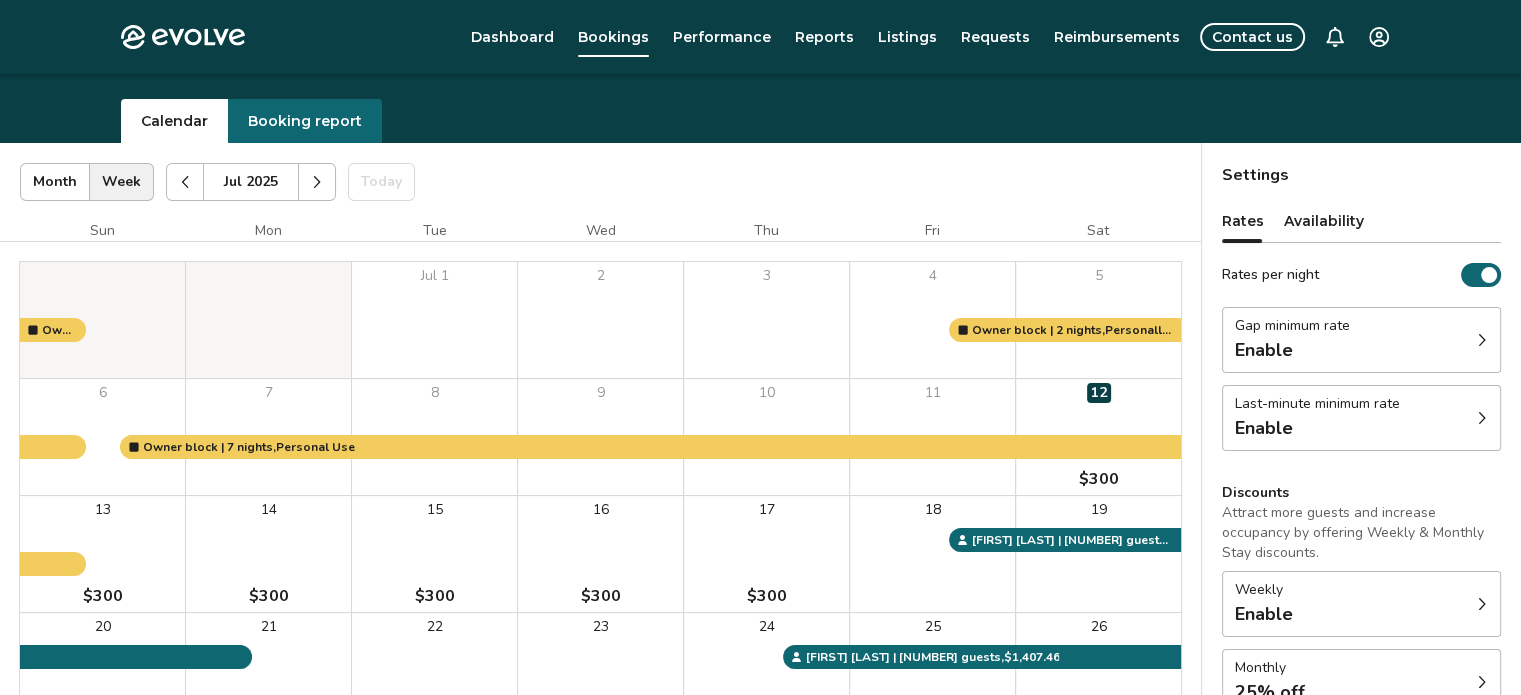click 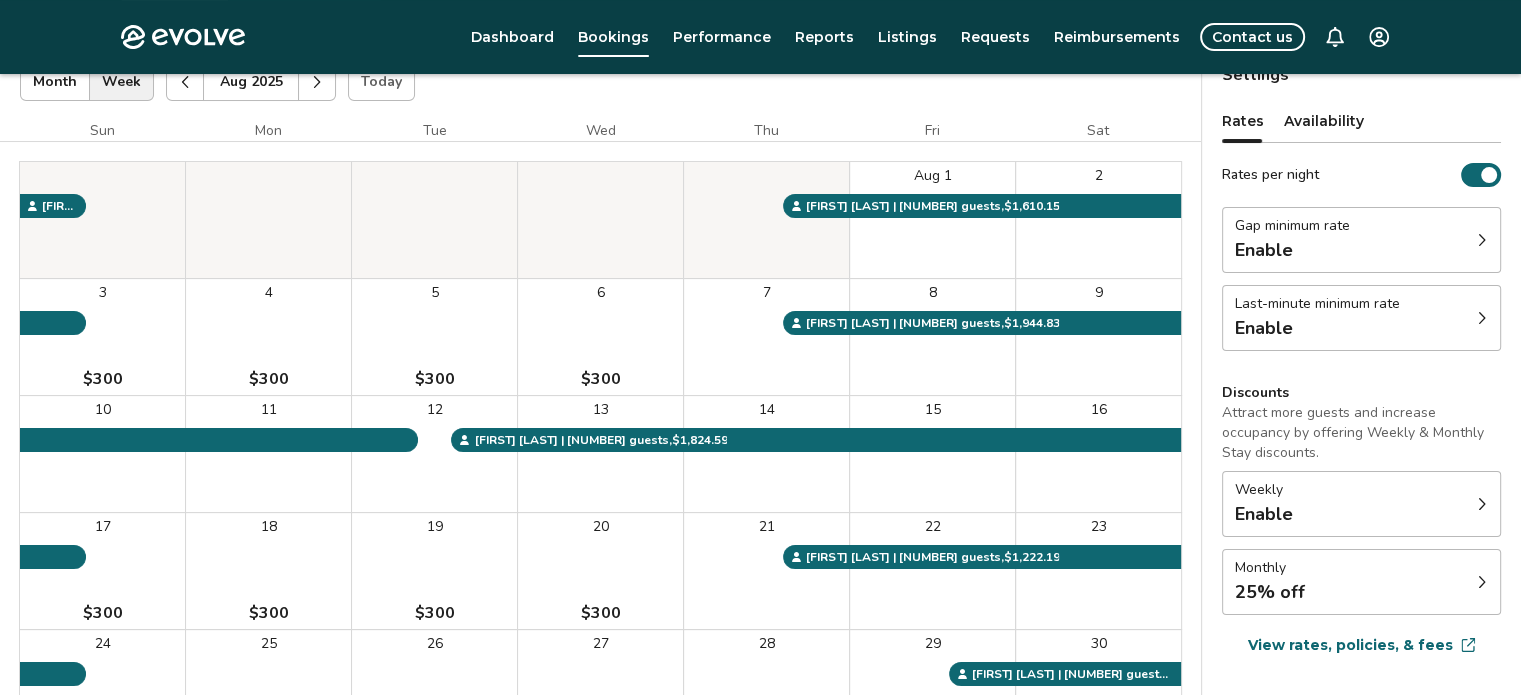 scroll, scrollTop: 39, scrollLeft: 0, axis: vertical 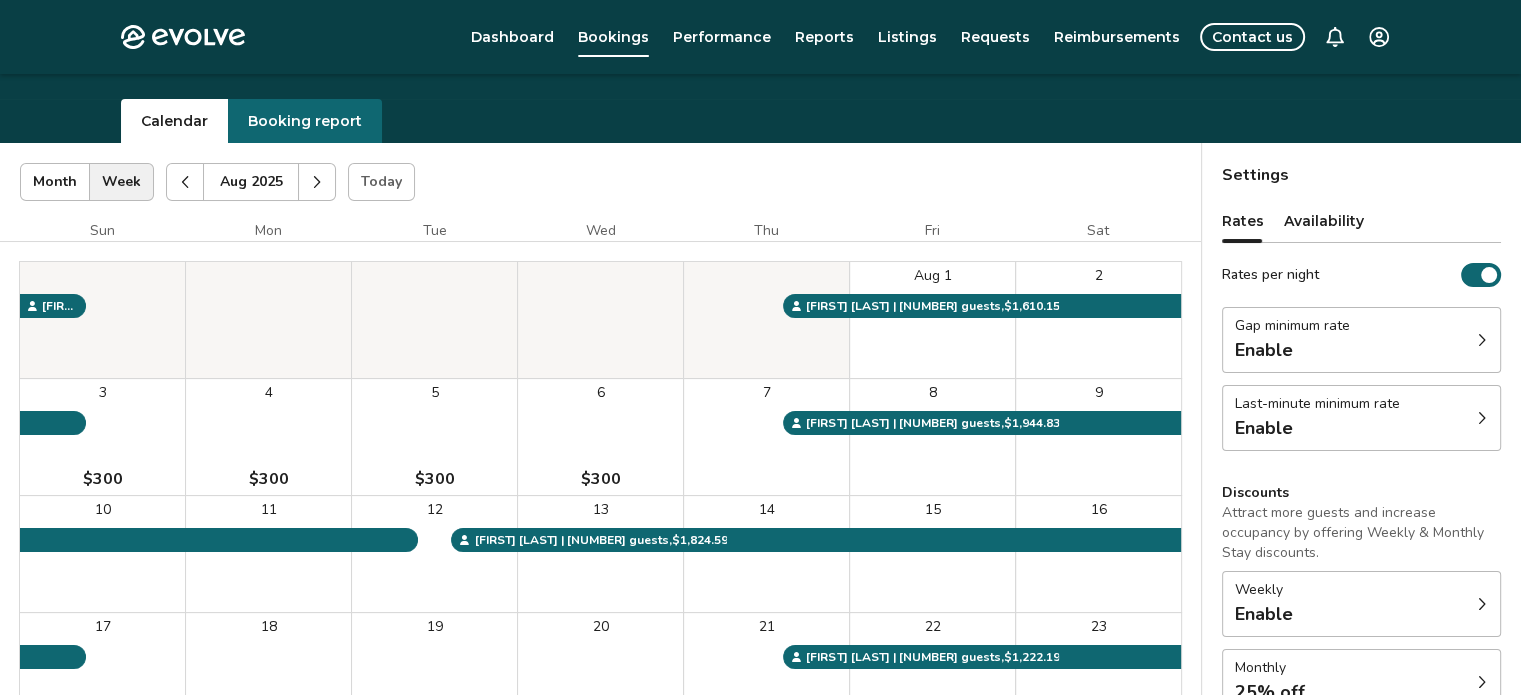 click 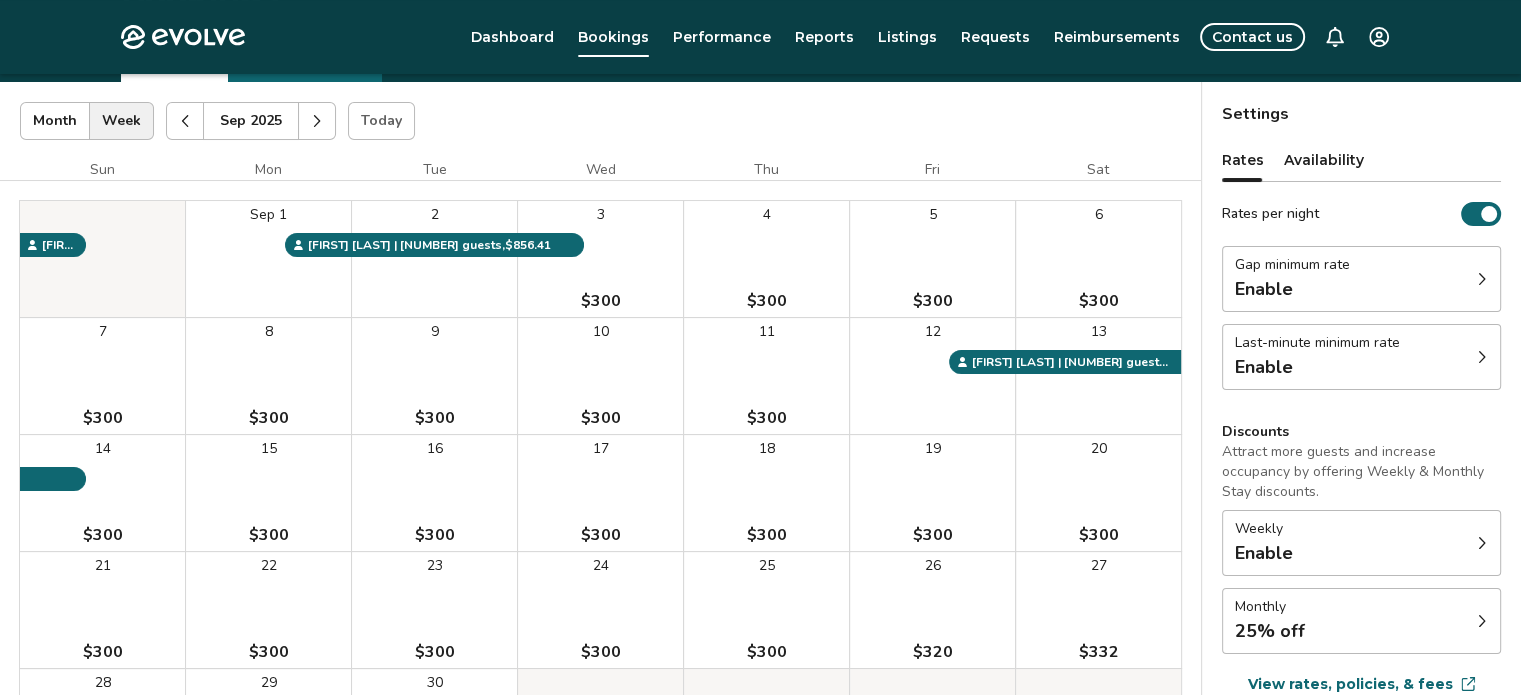 scroll, scrollTop: 0, scrollLeft: 0, axis: both 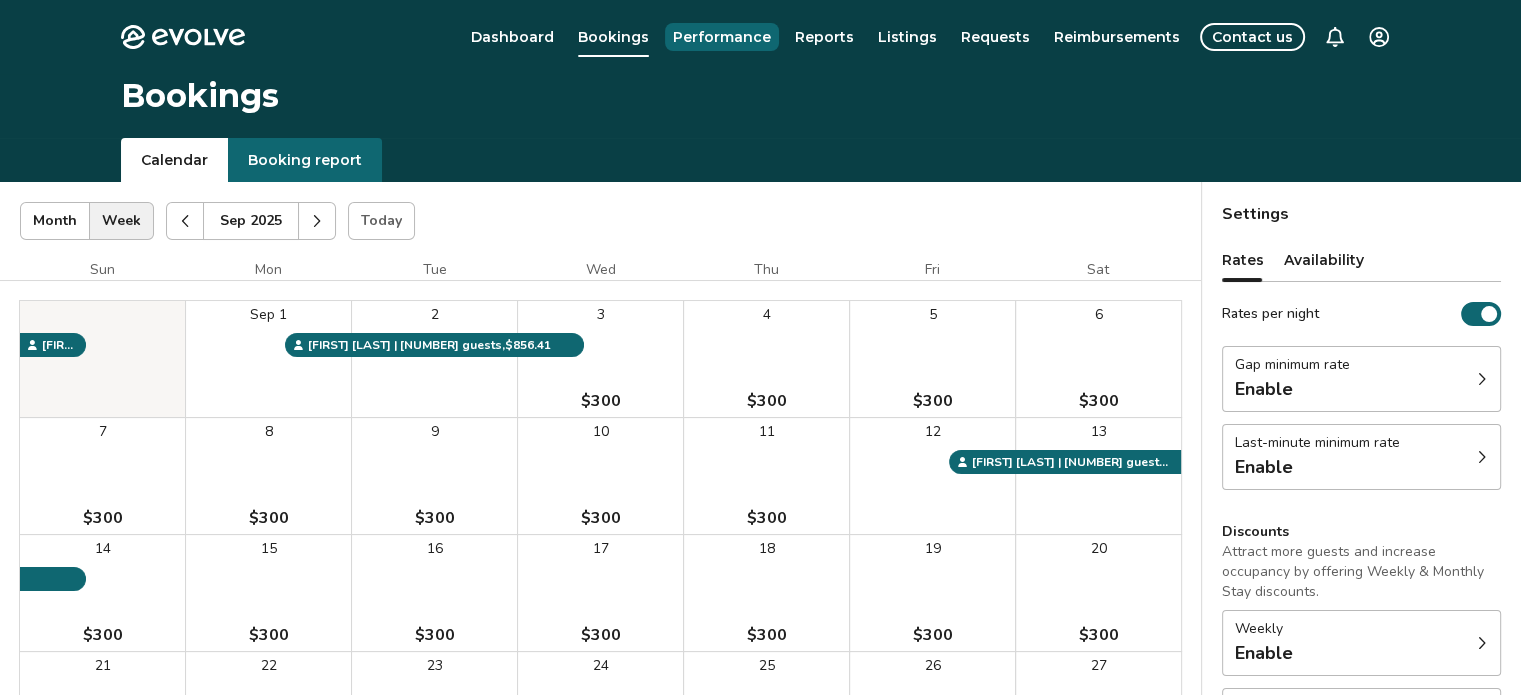 click on "Performance" at bounding box center [722, 37] 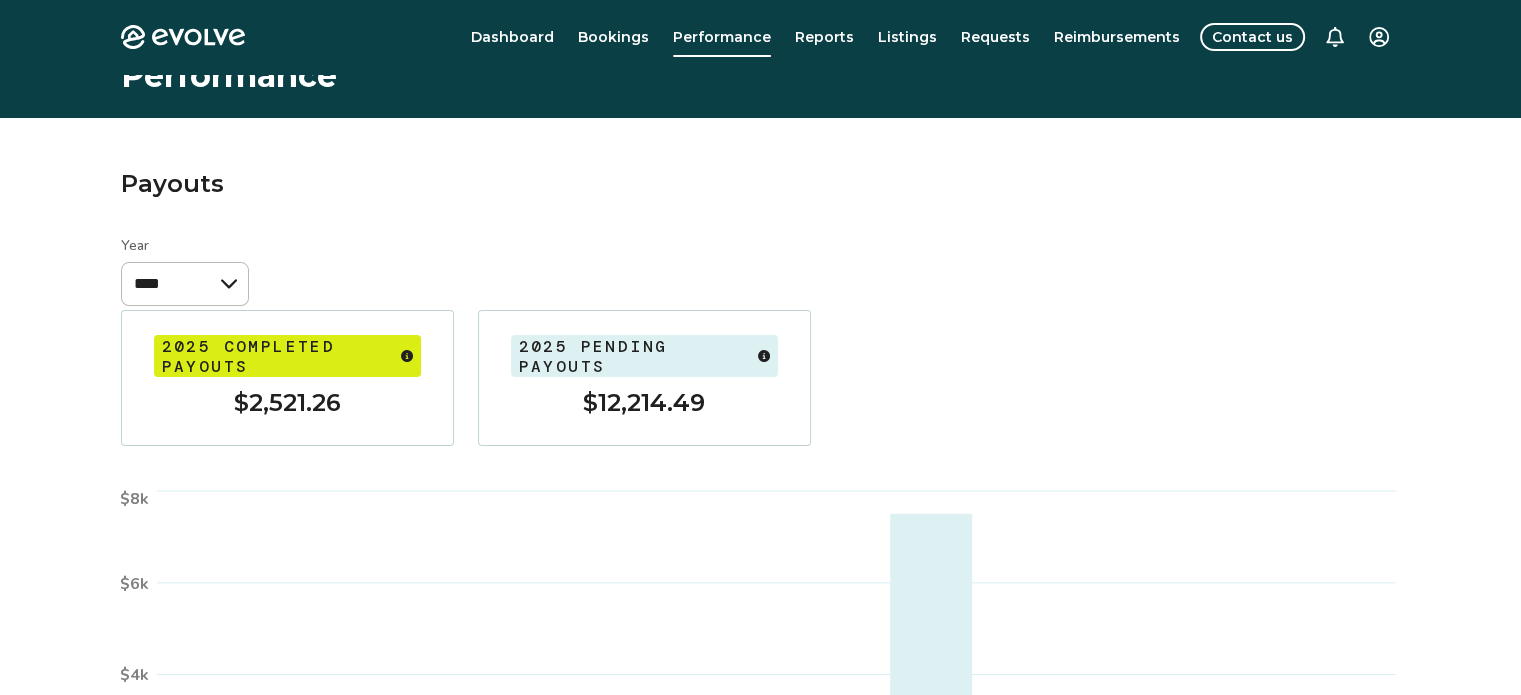 scroll, scrollTop: 0, scrollLeft: 0, axis: both 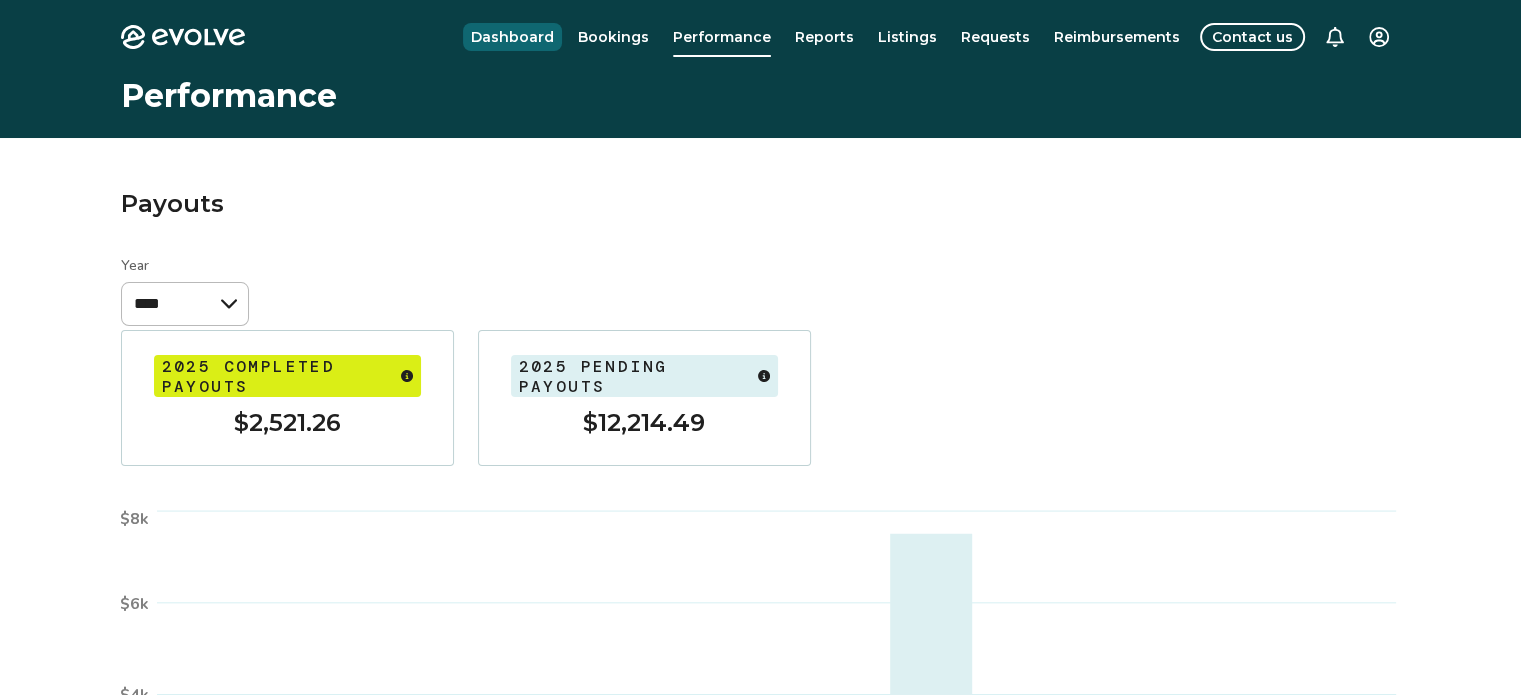 click on "Dashboard" at bounding box center (512, 37) 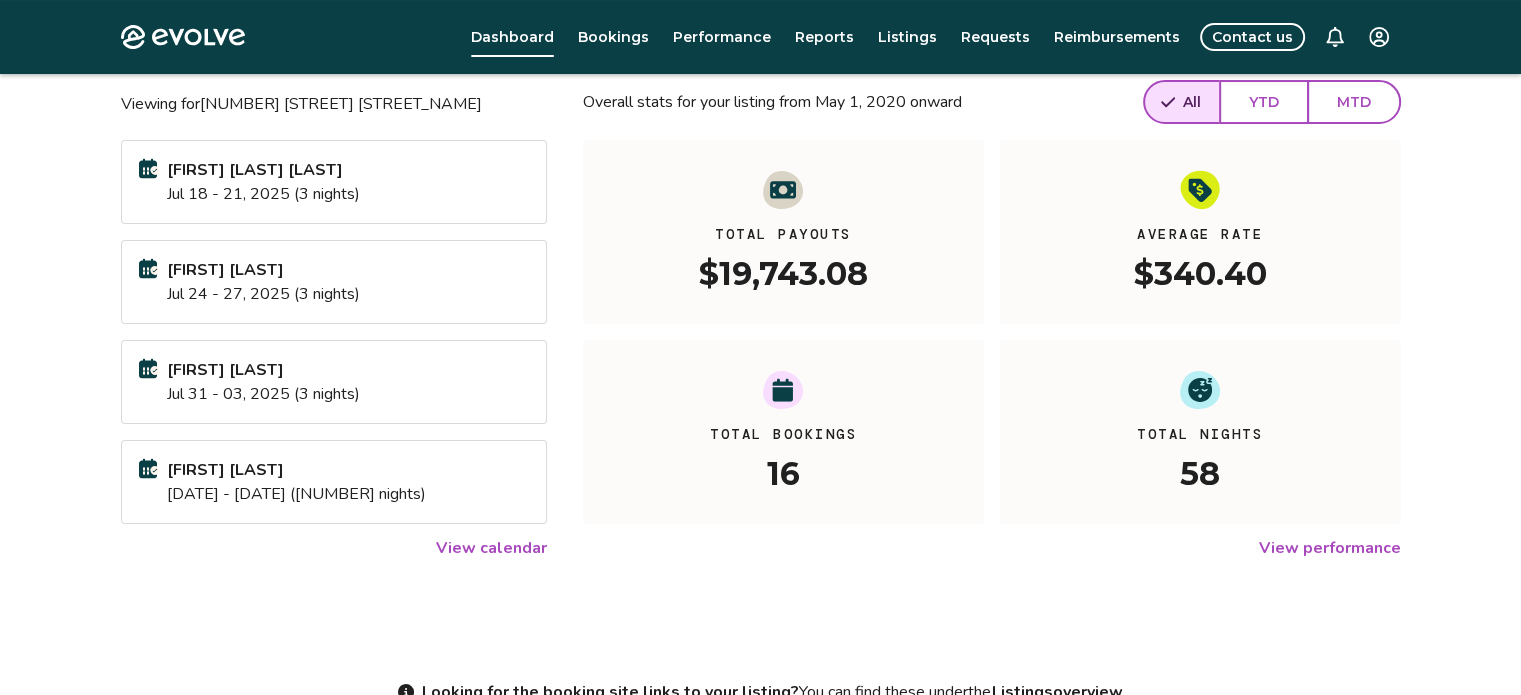 scroll, scrollTop: 0, scrollLeft: 0, axis: both 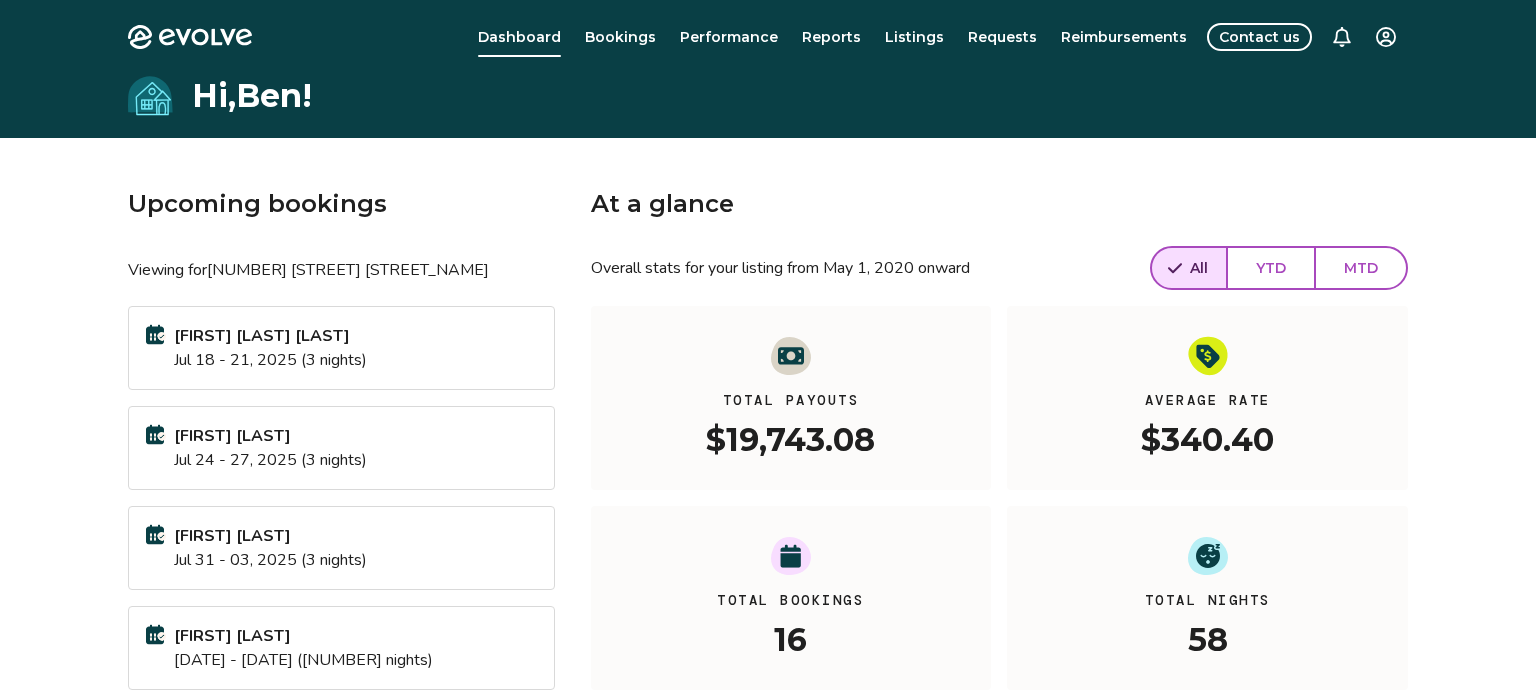 click on "Evolve Dashboard Bookings Performance Reports Listings Requests Reimbursements Contact us Hi, [FIRST] ! Upcoming bookings Viewing for [NUMBER] [STREET] [STREET_NAME] [FIRST] [LAST] [DATE] - [DATE], [YEAR] ([NUMBER] nights) [FIRST] [LAST] [DATE] - [DATE], [YEAR] ([NUMBER] nights) [FIRST] [LAST] [DATE] - [DATE], [YEAR] ([NUMBER] nights) [FIRST] [LAST] [DATE] - [DATE], [YEAR] ([NUMBER] nights) View calendar At a glance Overall stats for your listing from [DATE] onward All YTD MTD Total Payouts [CURRENCY][NUMBER] Average Rate [CURRENCY][NUMBER] Total Bookings [NUMBER] Total Nights [NUMBER] View performance Looking for the booking site links to your listing? You can find these under the Listings overview © [YEAR]-[YEAR] Evolve Vacation Rental Network Privacy Policy | Terms of Service
[CURRENCY][NUMBER]" at bounding box center [768, 517] 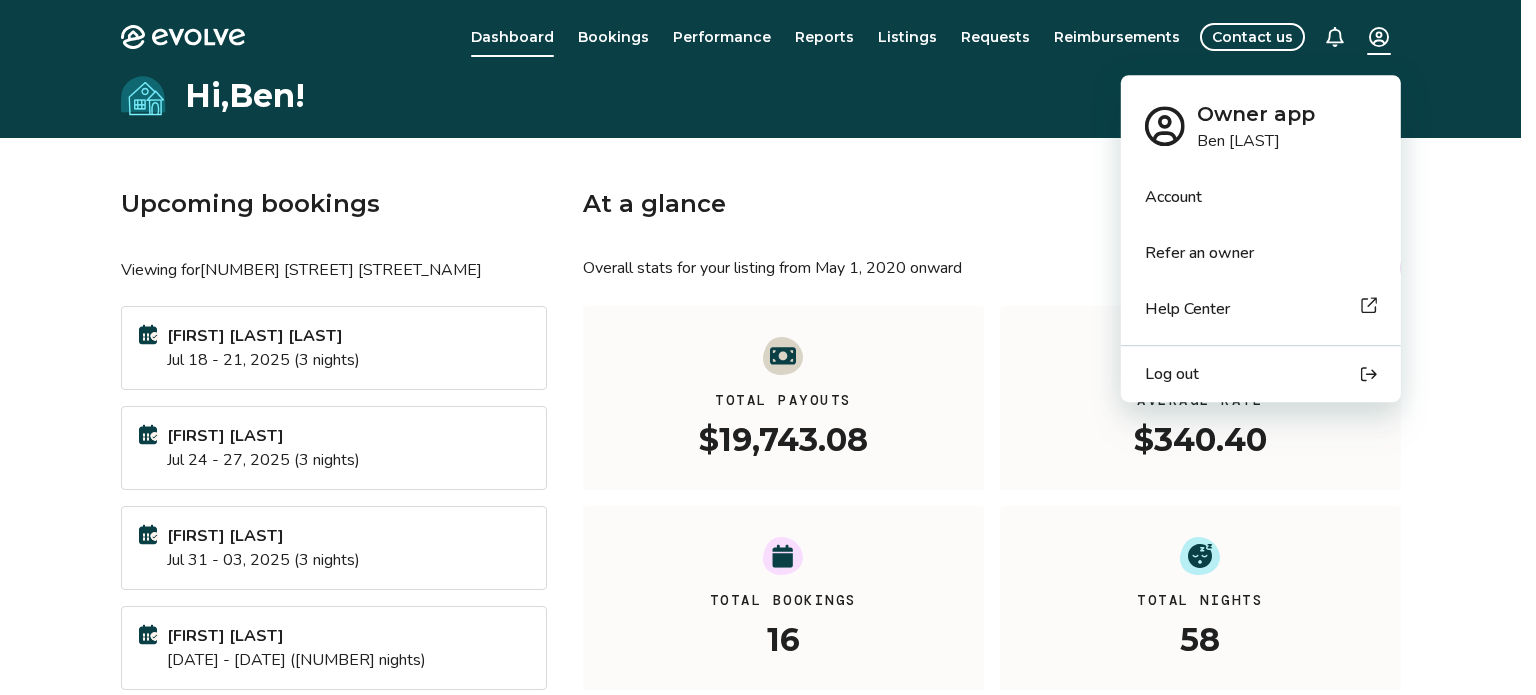 click on "Log out" at bounding box center (1172, 374) 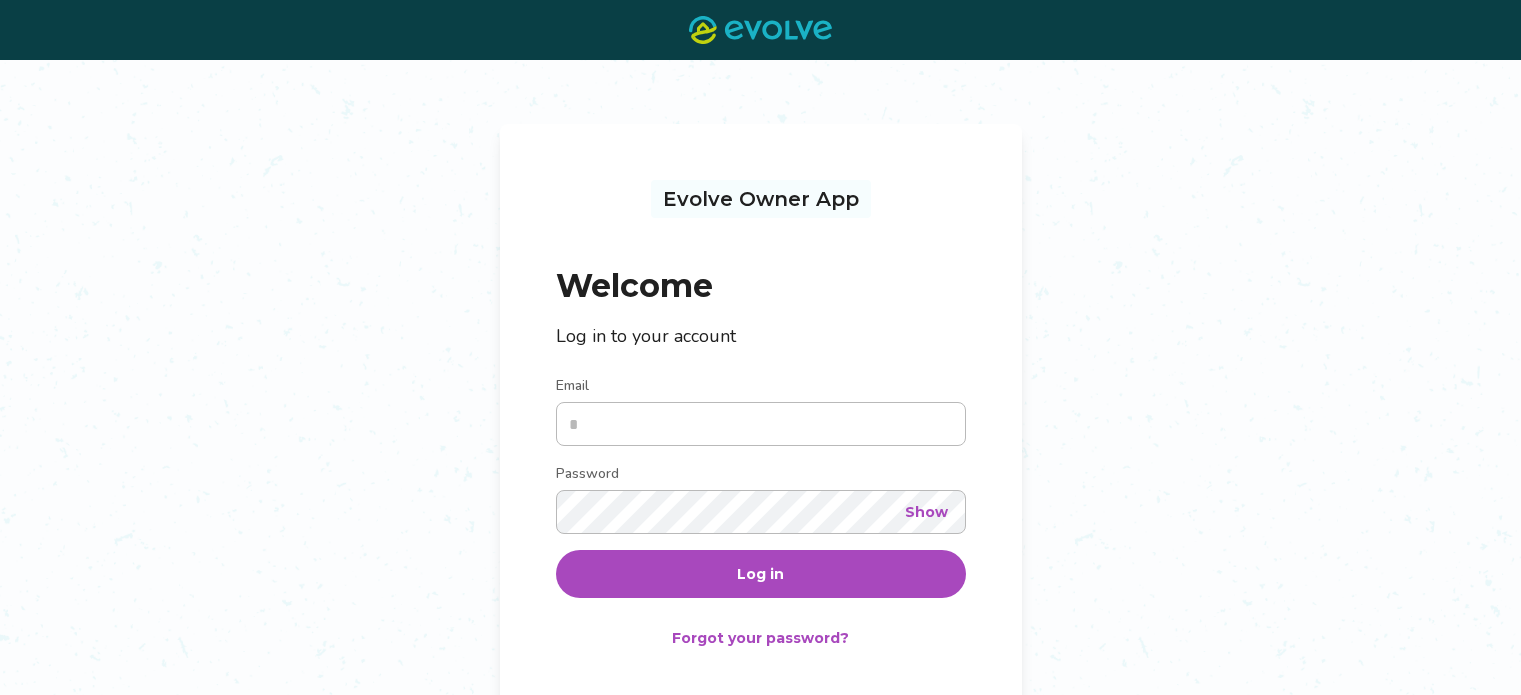 scroll, scrollTop: 0, scrollLeft: 0, axis: both 